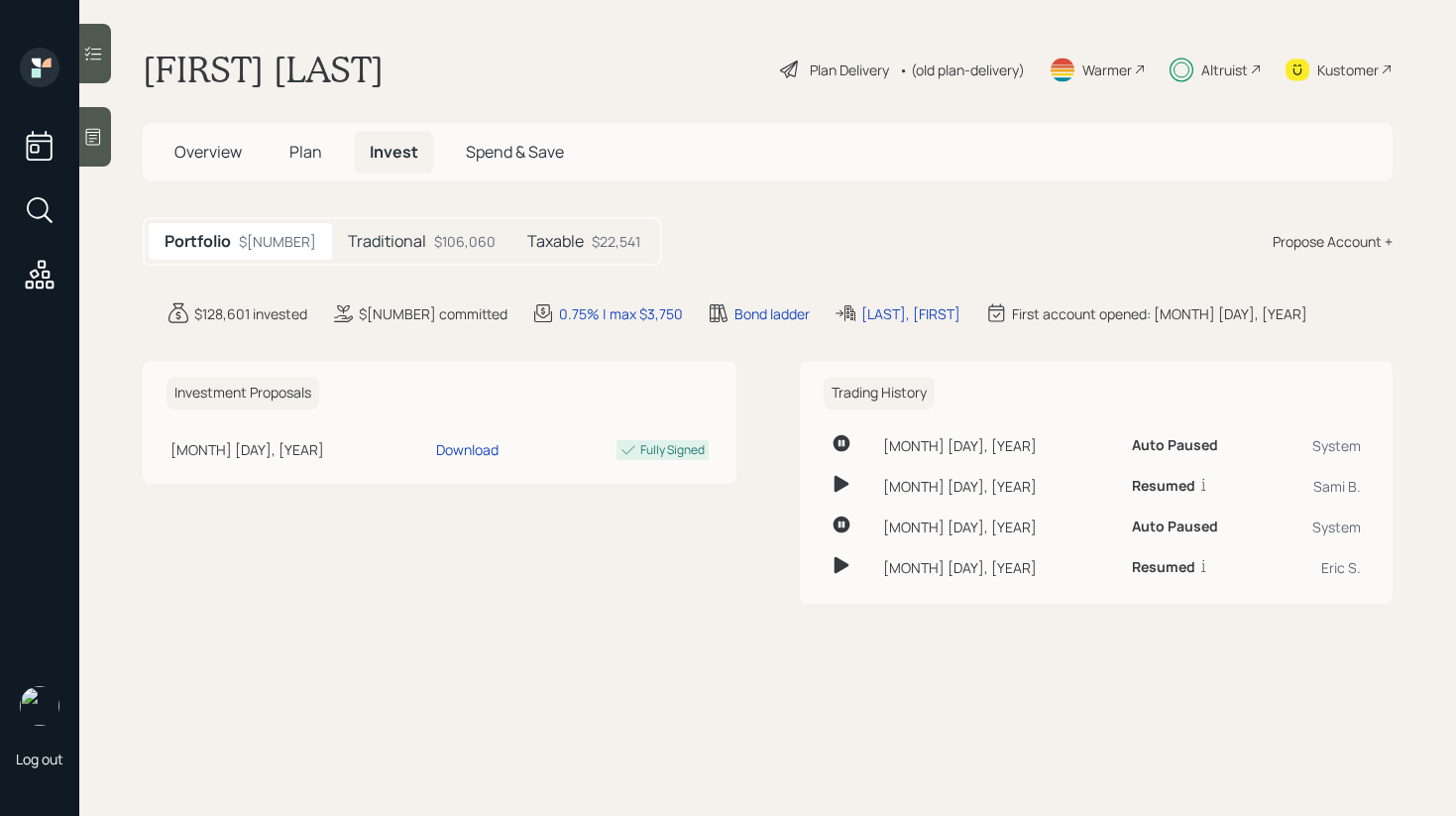 scroll, scrollTop: 0, scrollLeft: 0, axis: both 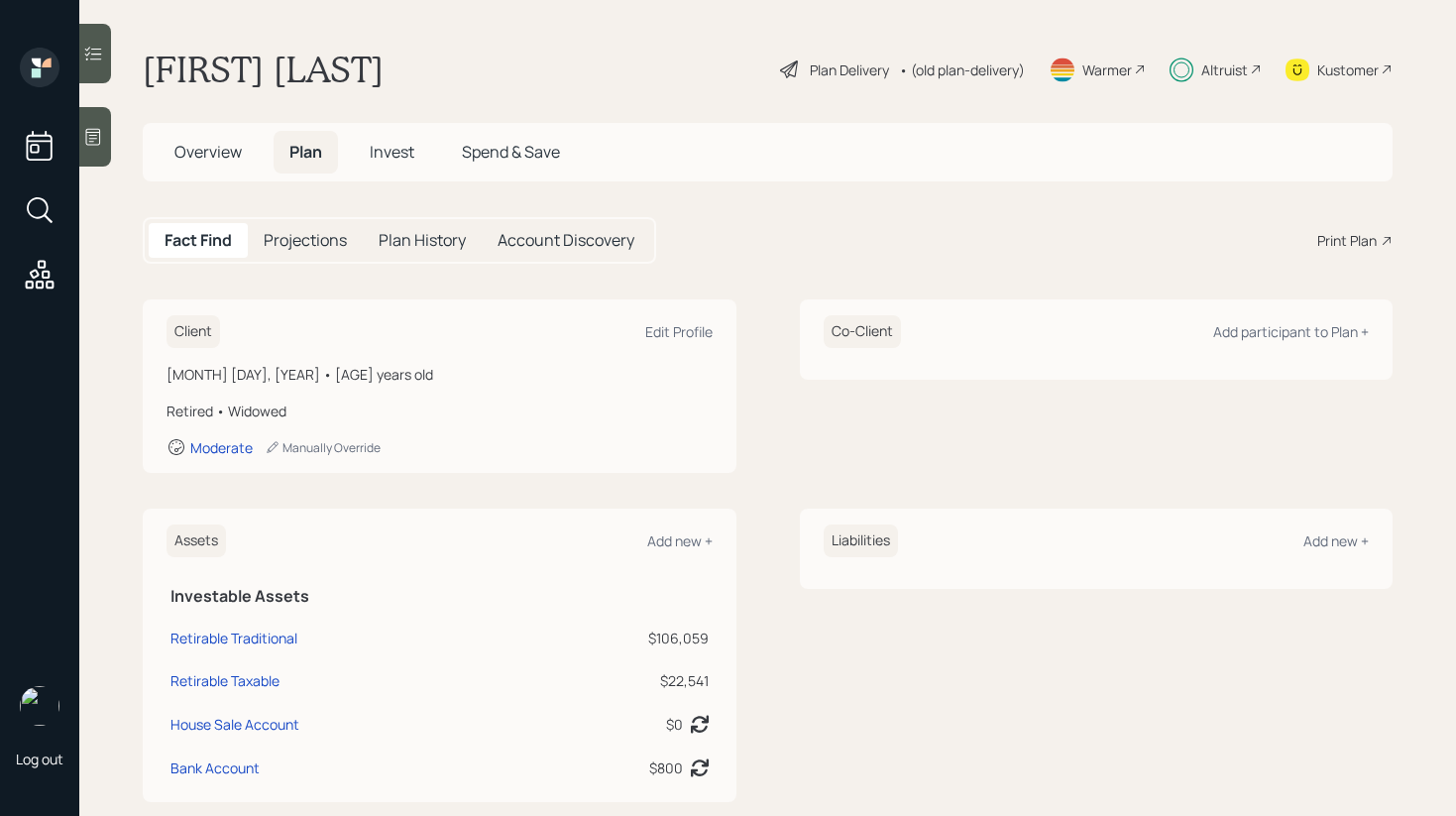 click 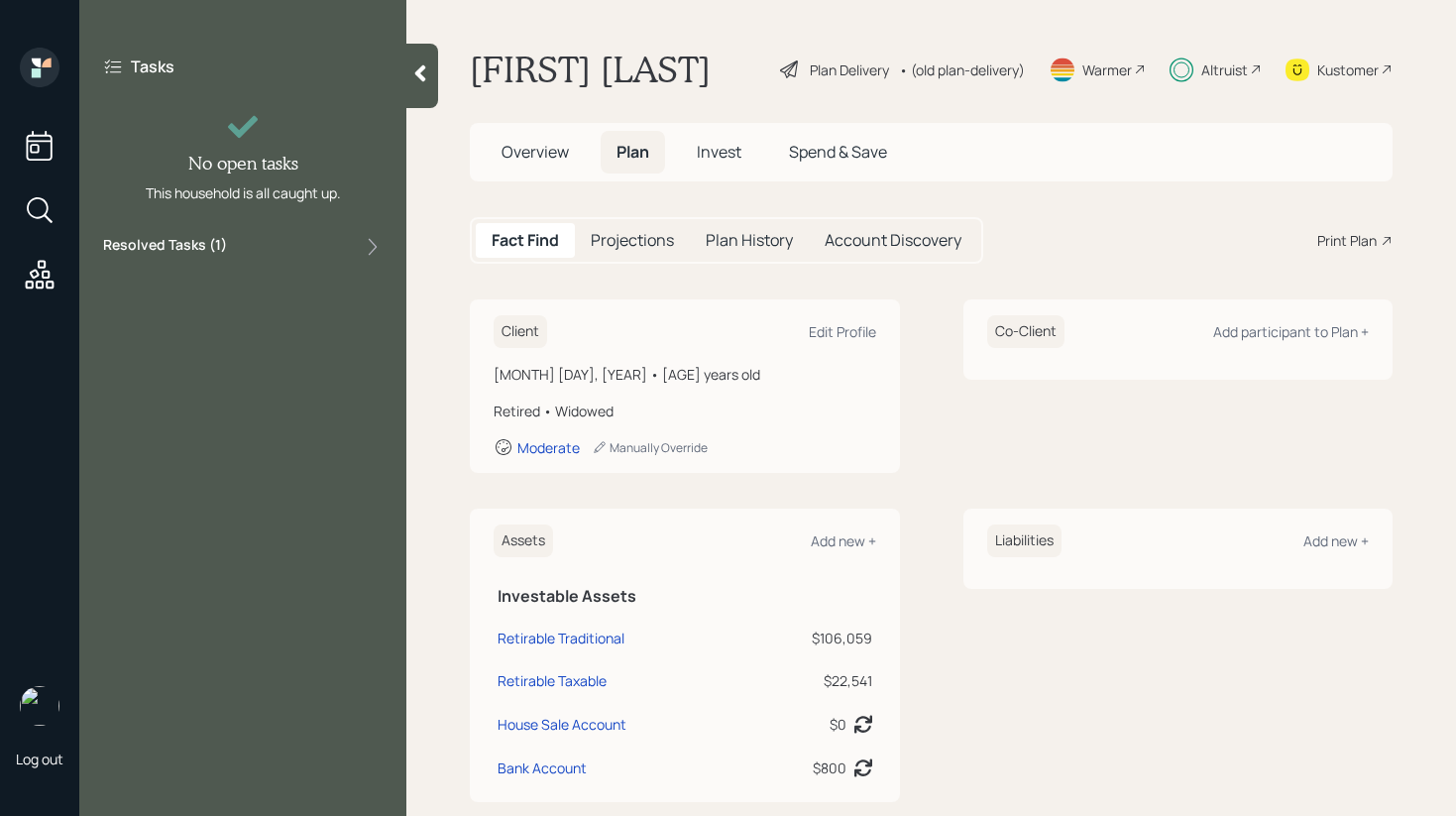 click on "Resolved Tasks ( 1 )" at bounding box center [243, 247] 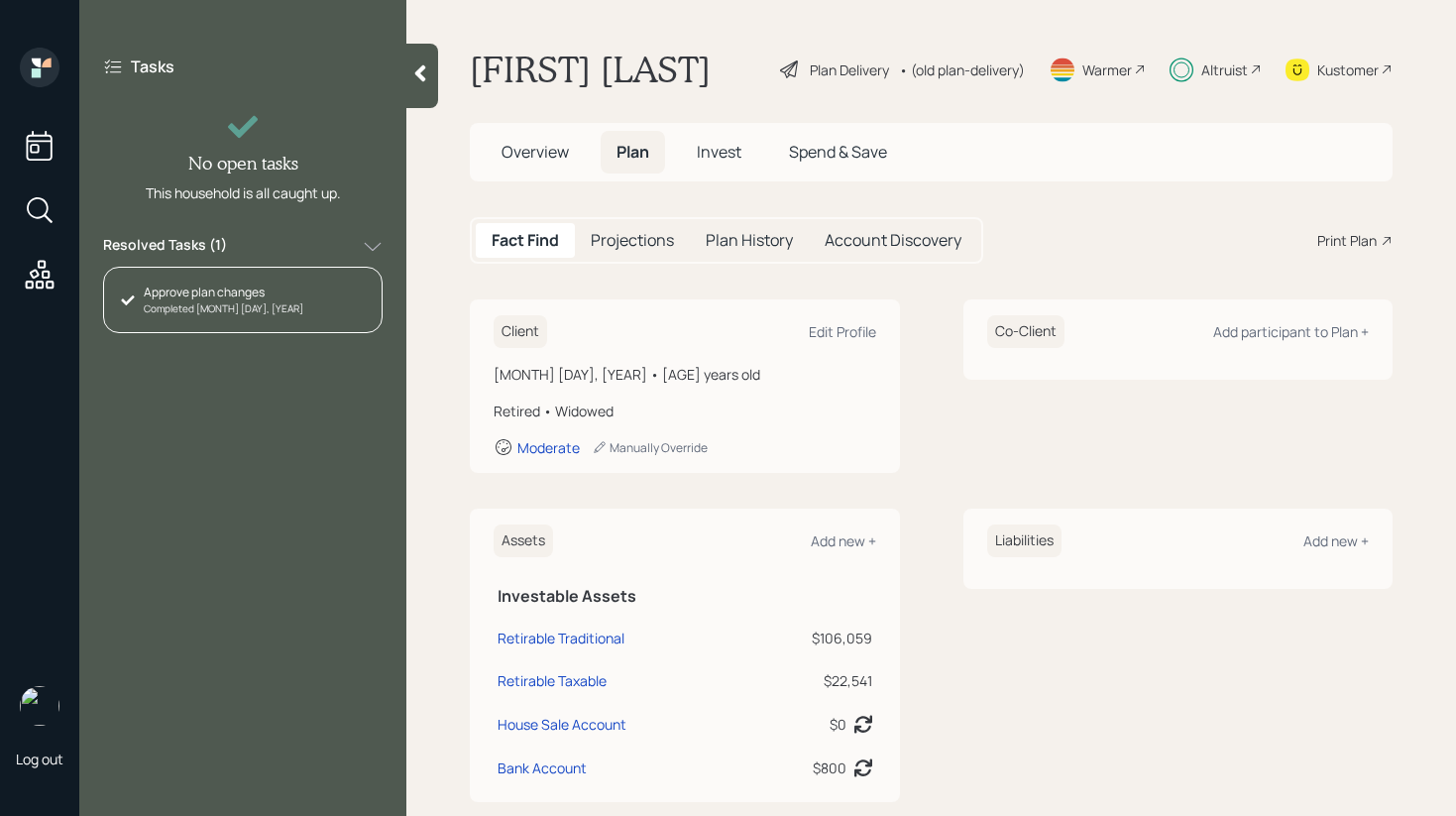 click 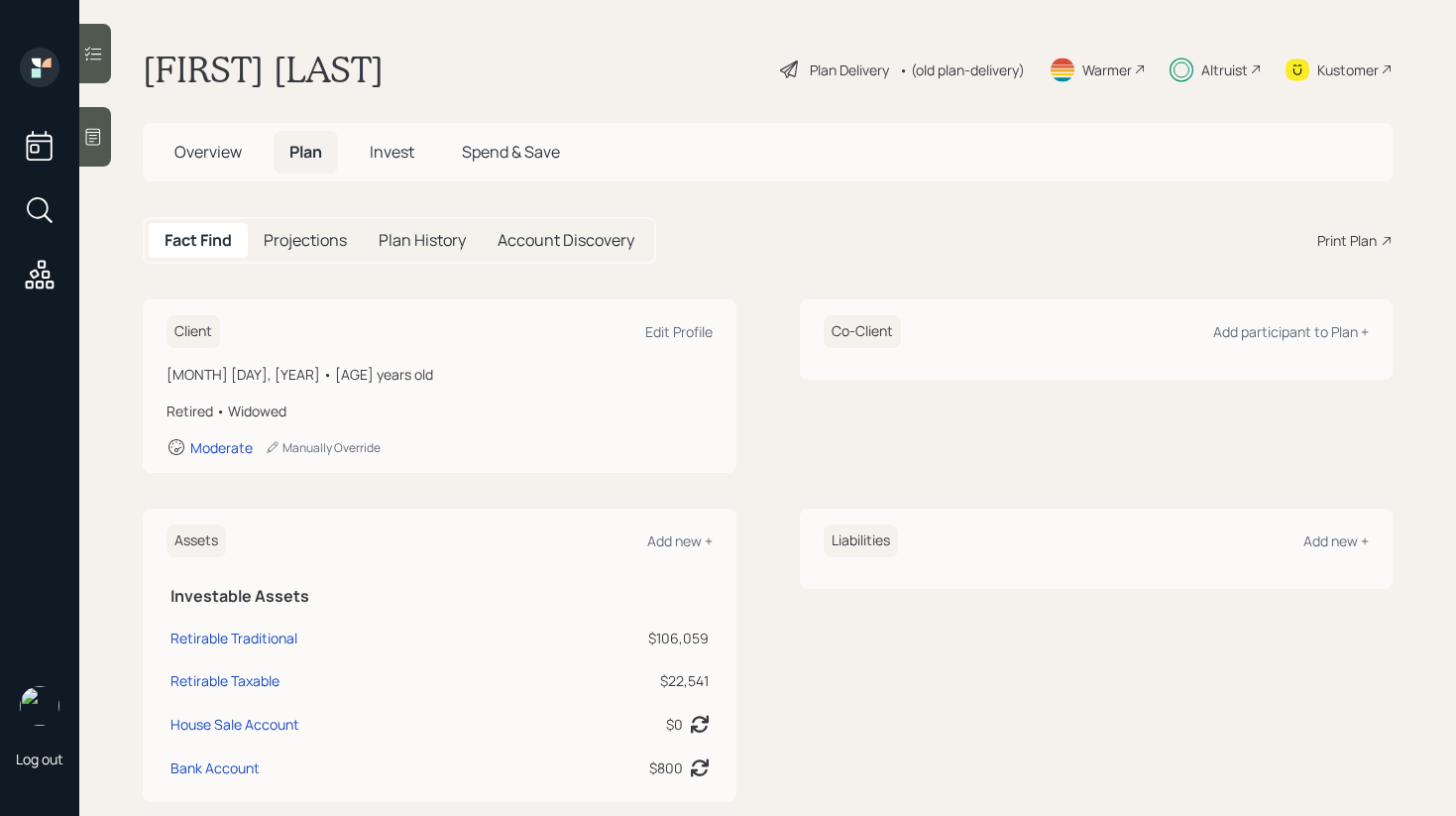 click on "Kustomer" at bounding box center [1348, 69] 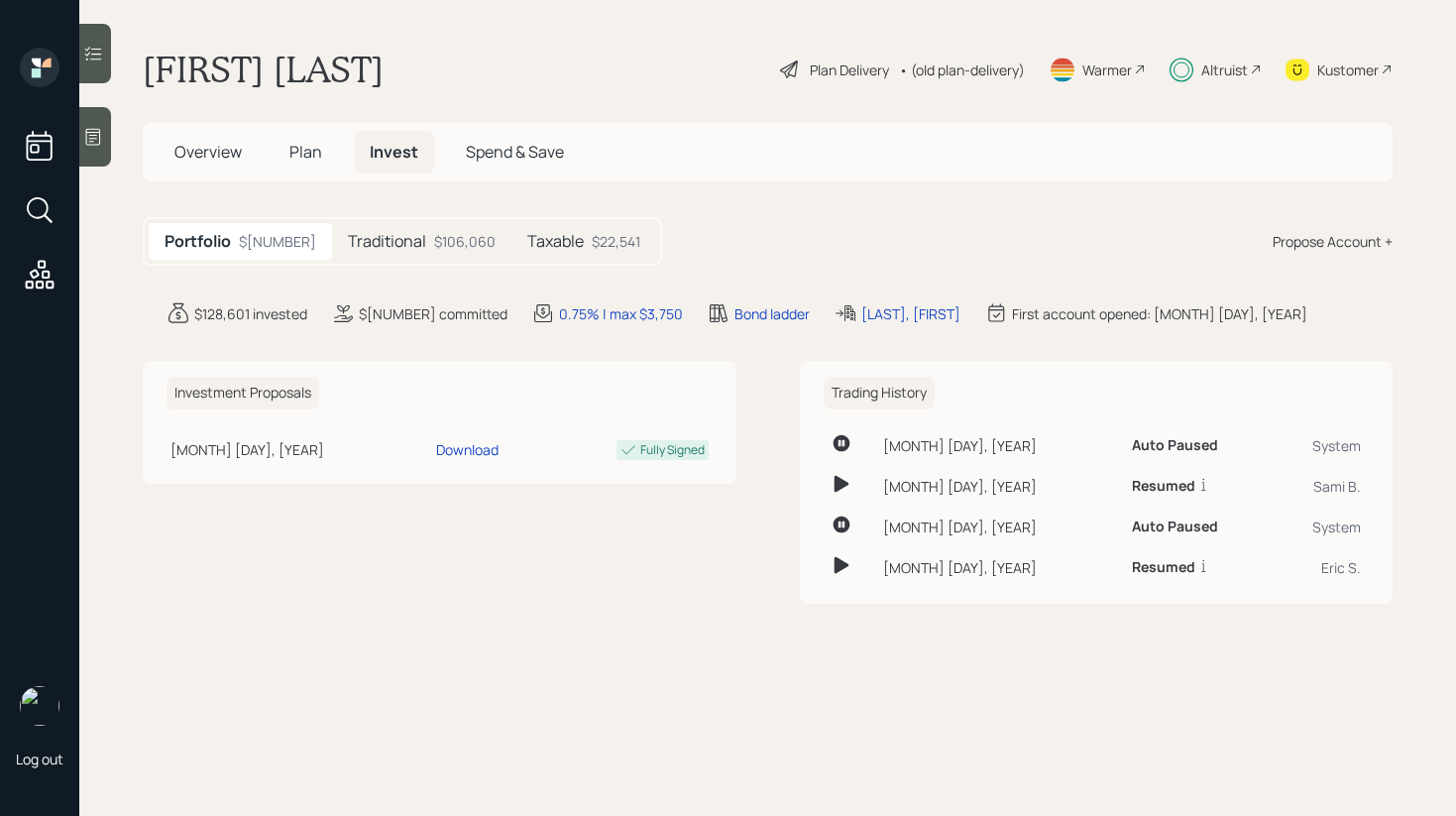 click on "Taxable $22,541" at bounding box center (584, 241) 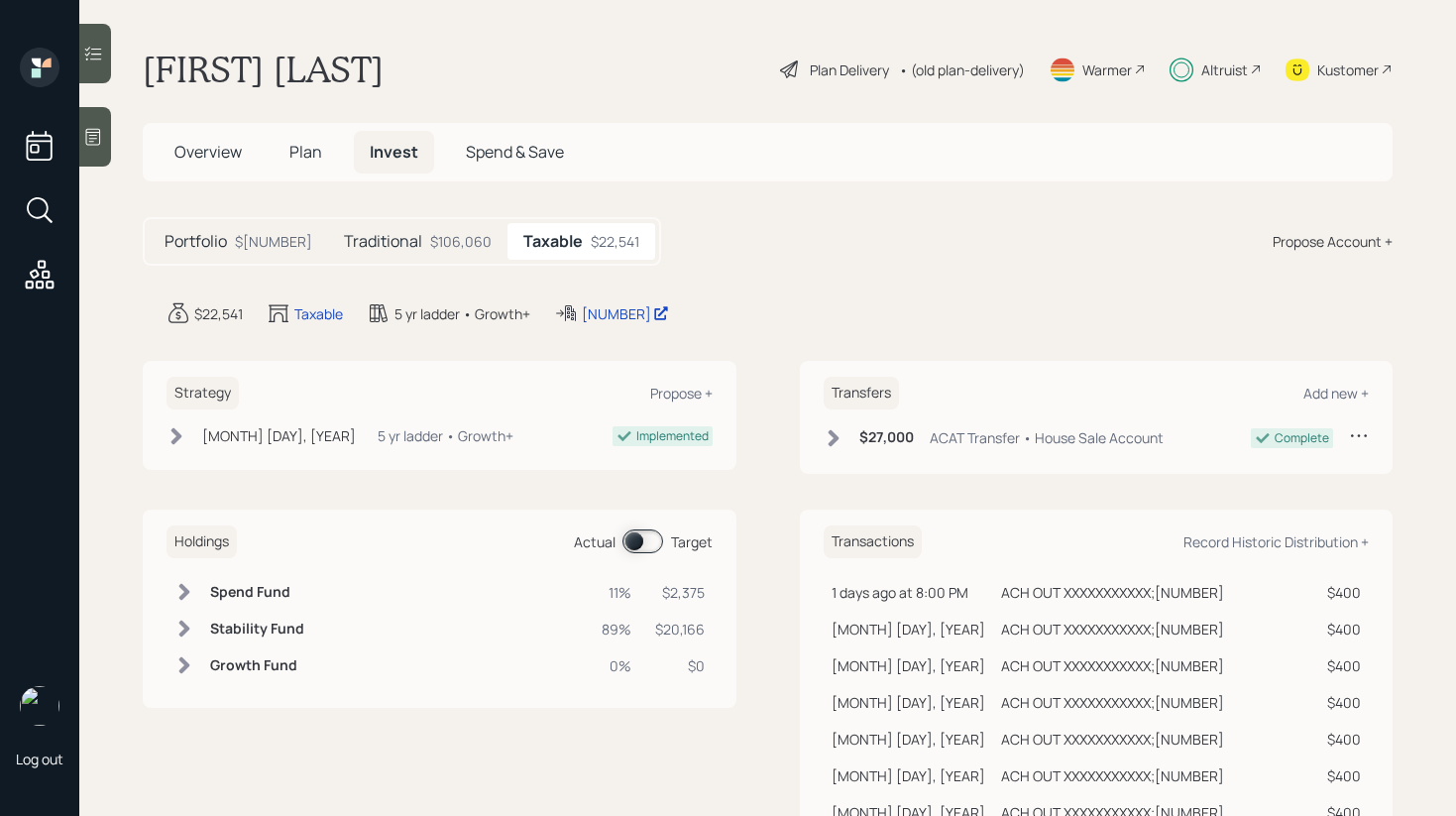 click 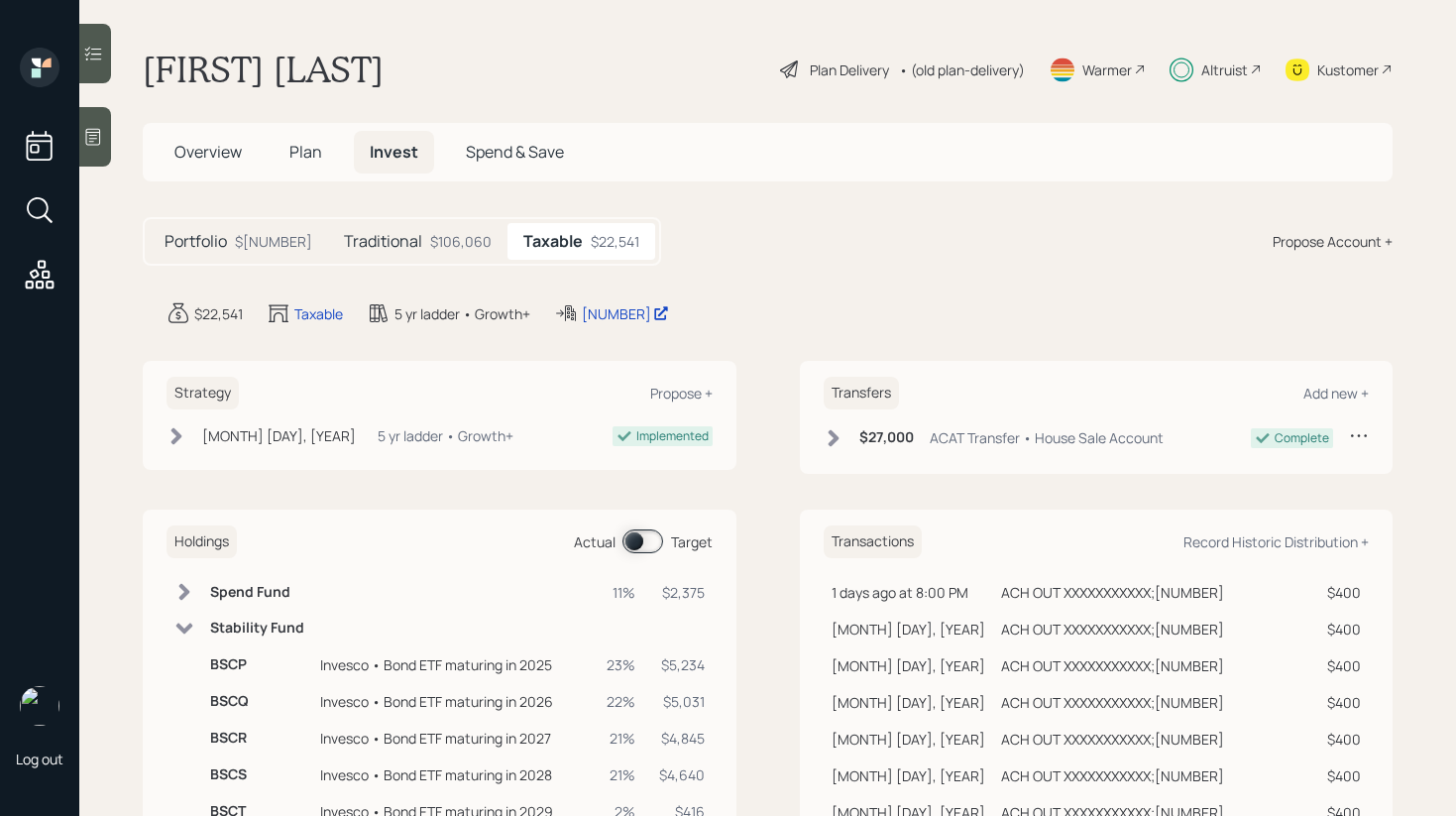 scroll, scrollTop: 298, scrollLeft: 0, axis: vertical 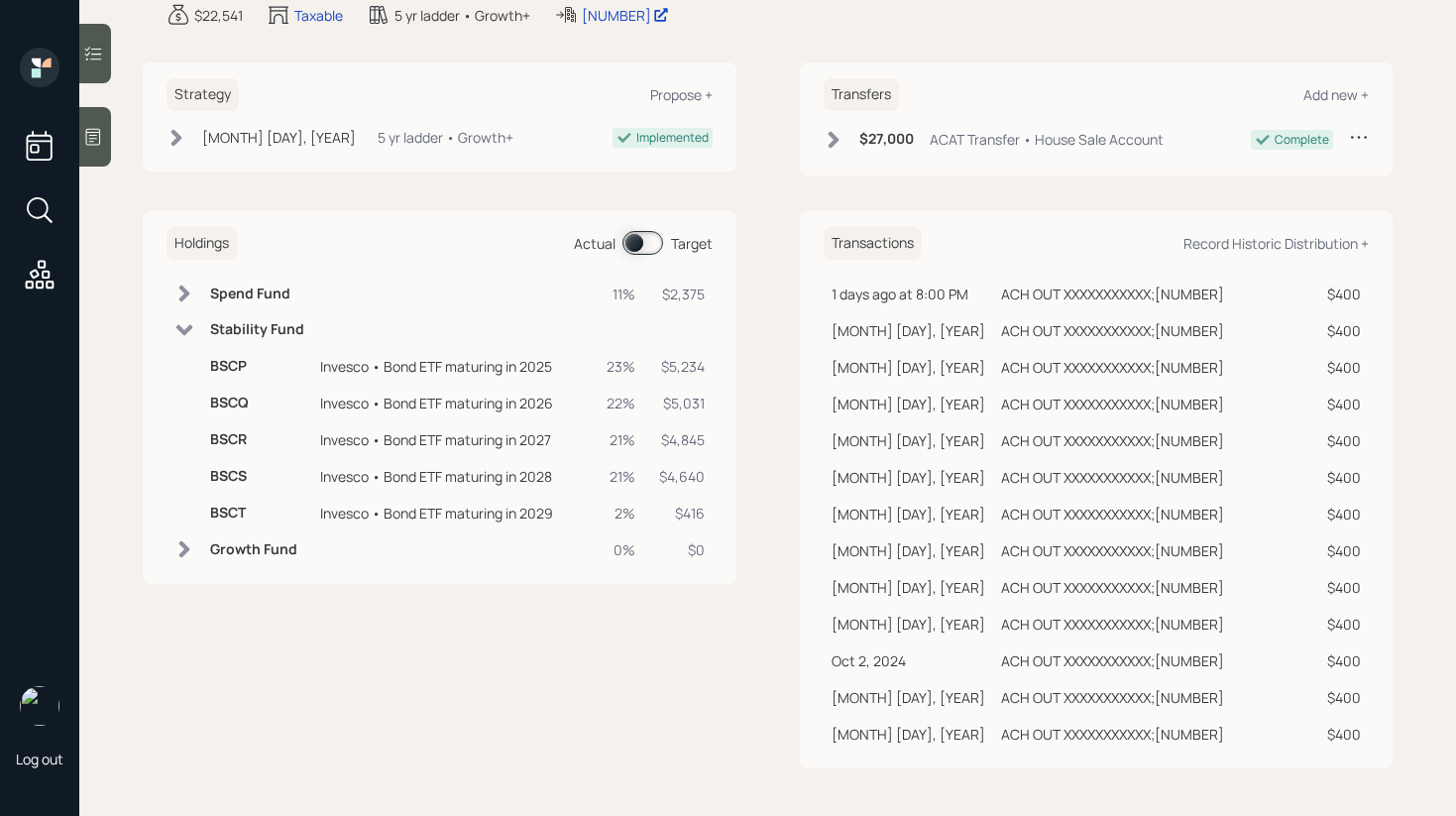 click at bounding box center (642, 243) 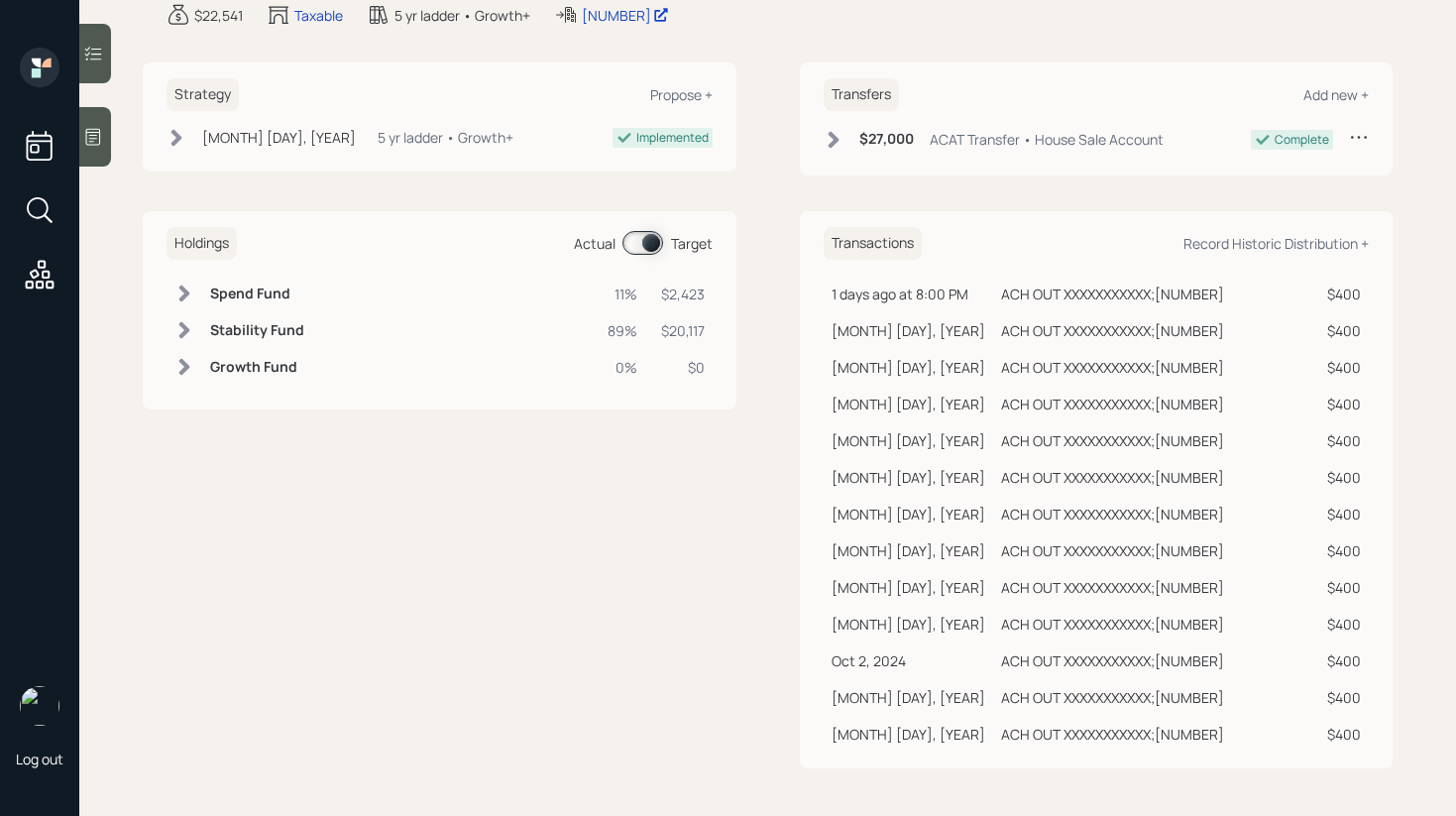 click at bounding box center [184, 330] 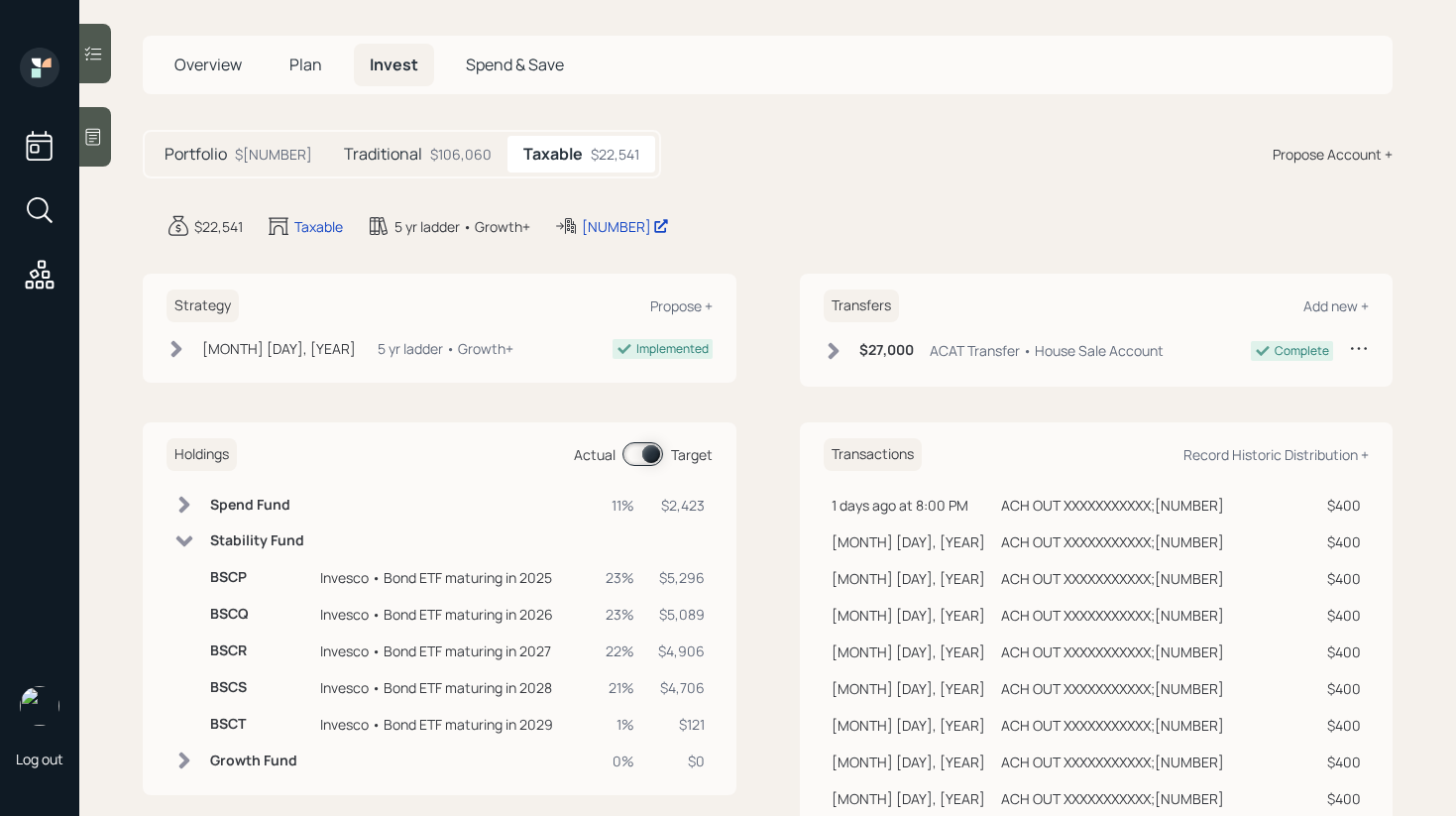 scroll, scrollTop: 0, scrollLeft: 0, axis: both 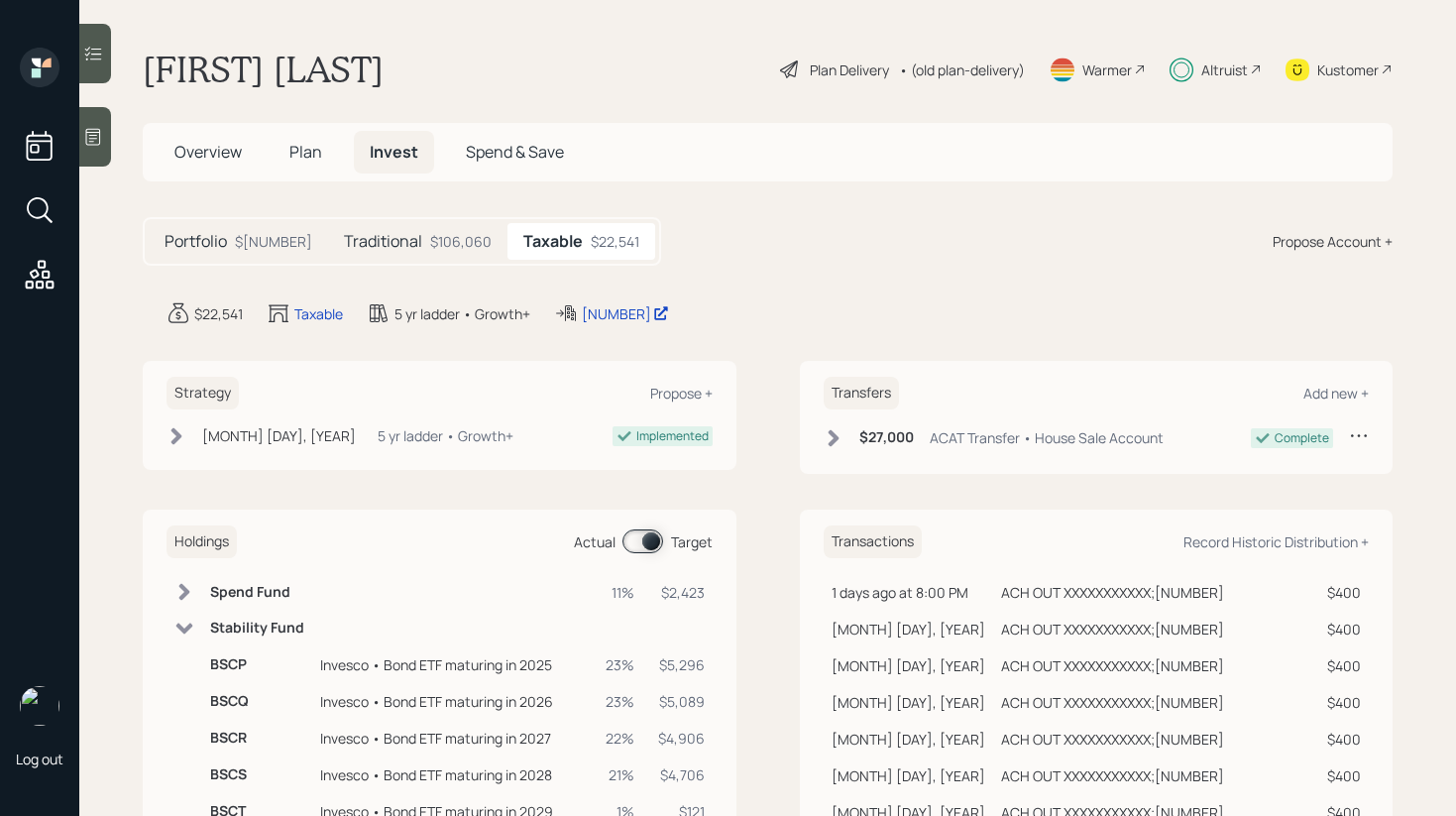 click on "Plan" at bounding box center (305, 152) 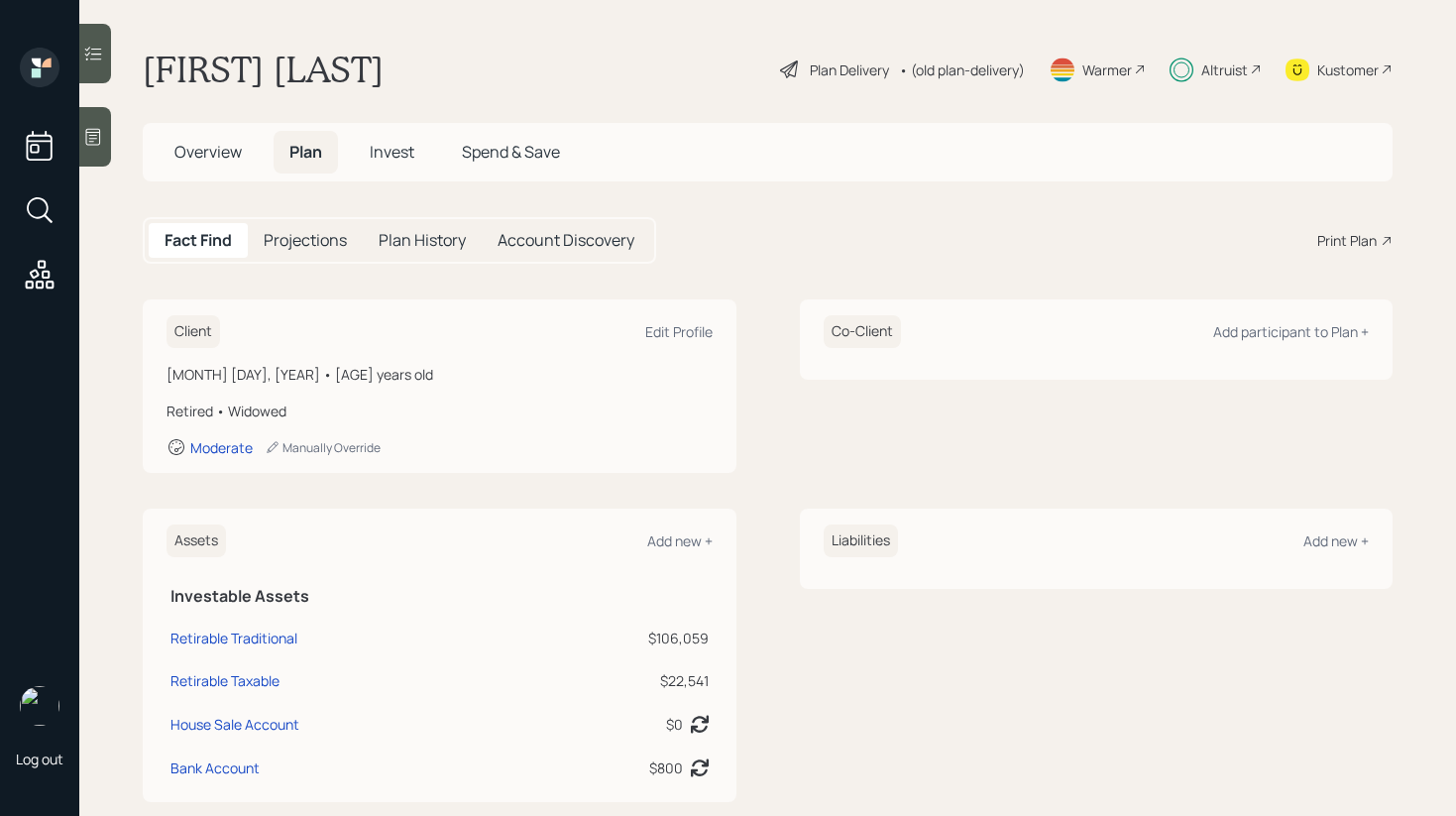 click on "Invest" at bounding box center [392, 152] 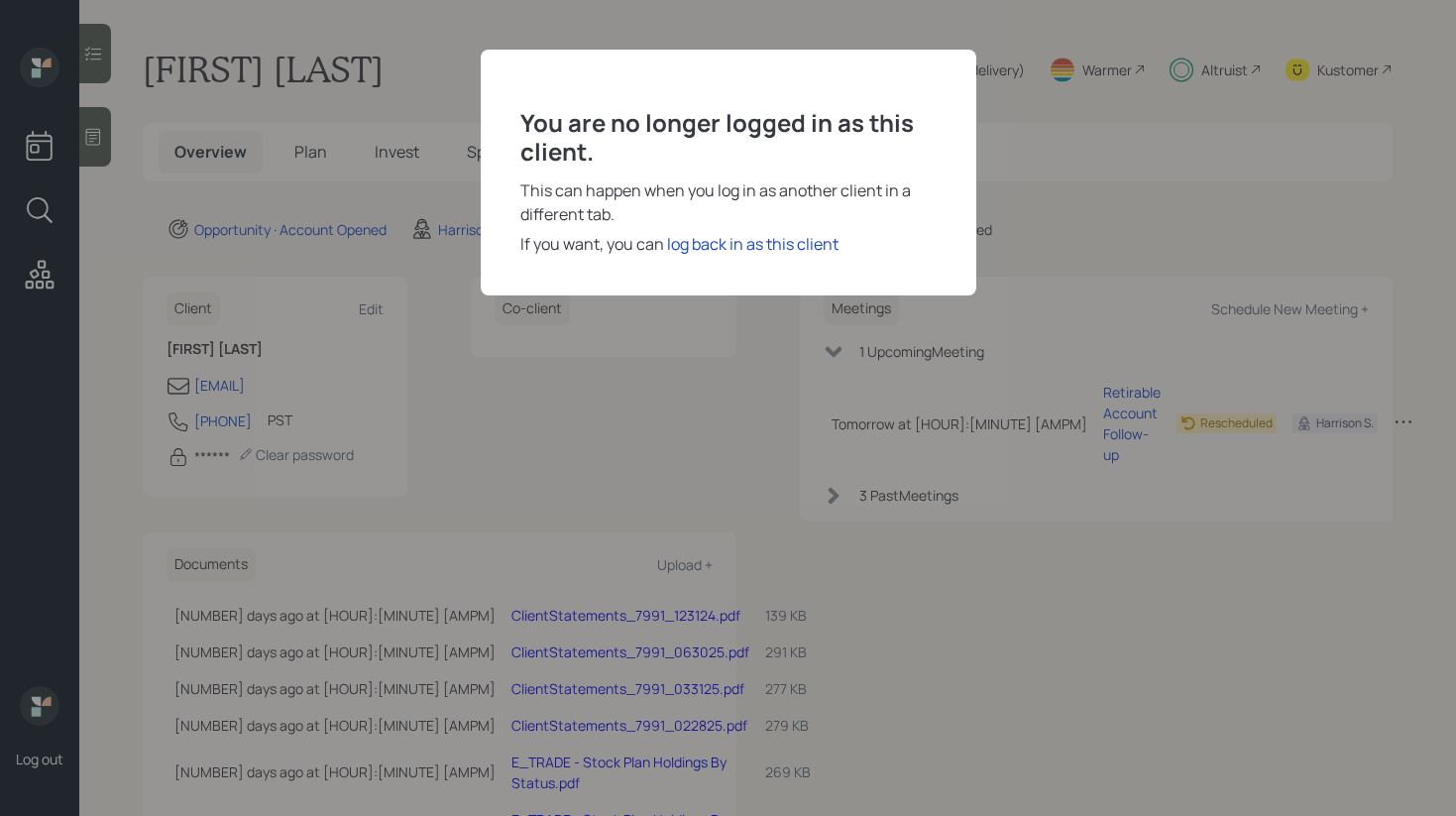 scroll, scrollTop: 0, scrollLeft: 0, axis: both 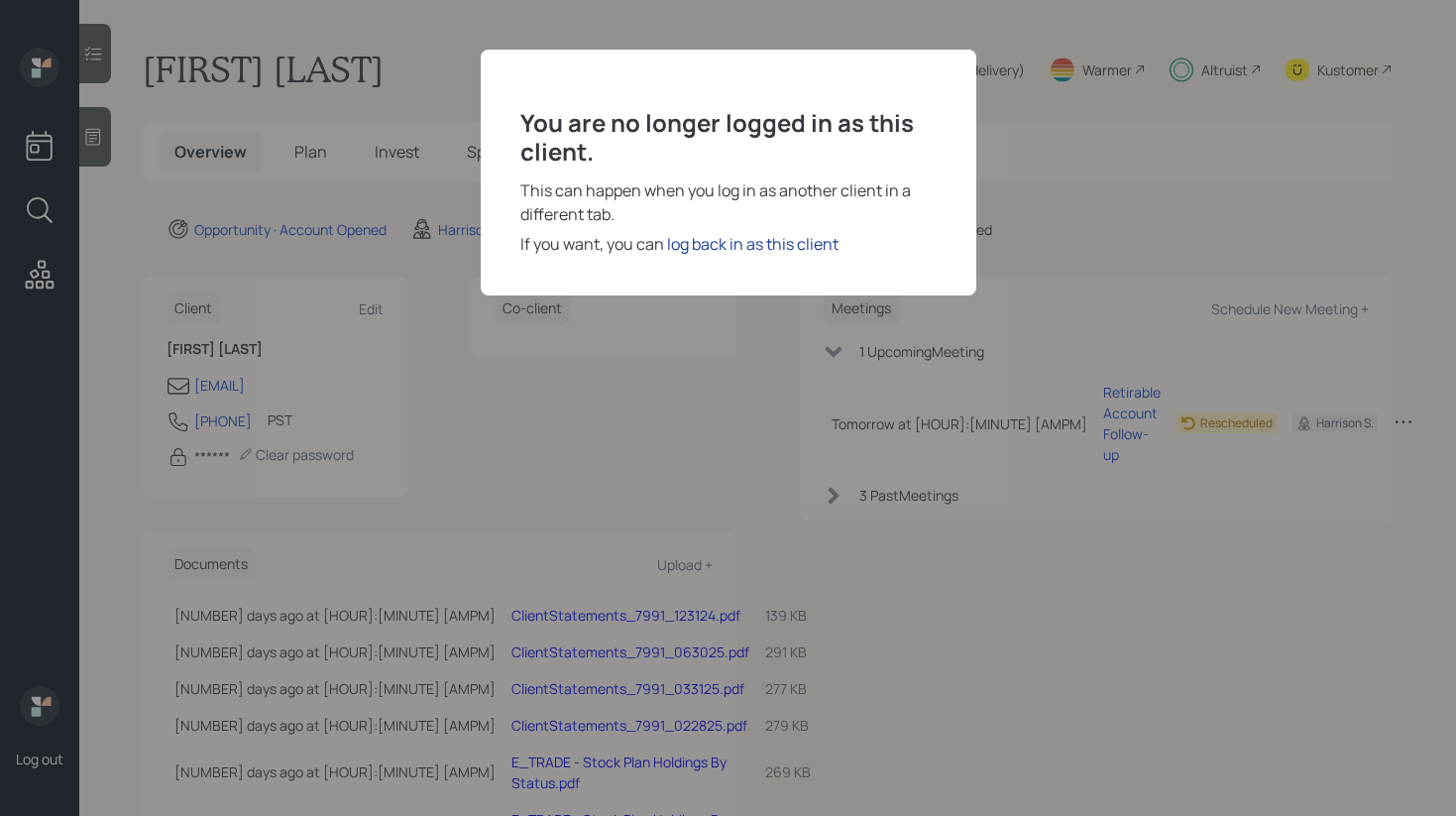click on "log back in as this client" at bounding box center [752, 244] 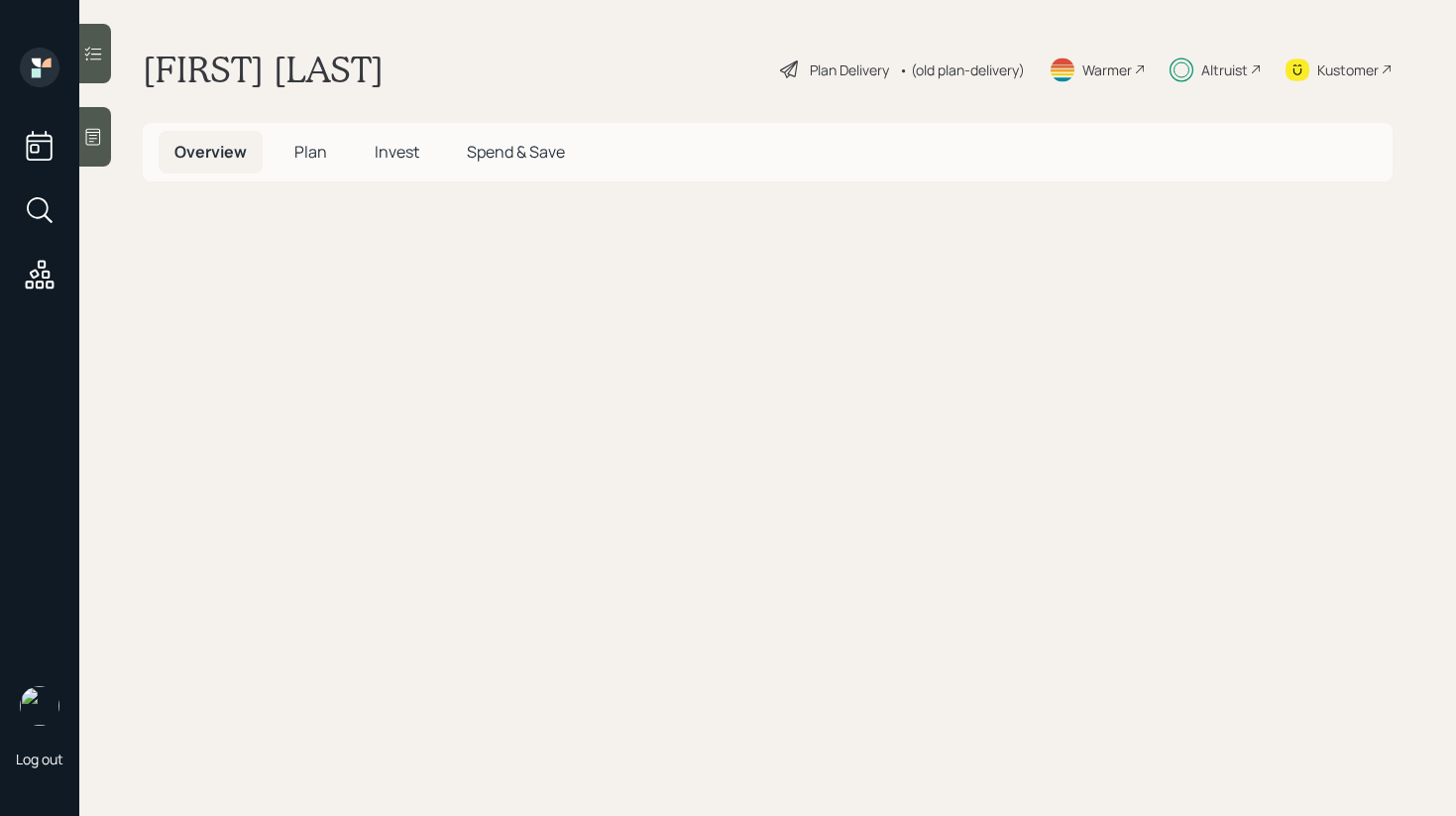scroll, scrollTop: 0, scrollLeft: 0, axis: both 